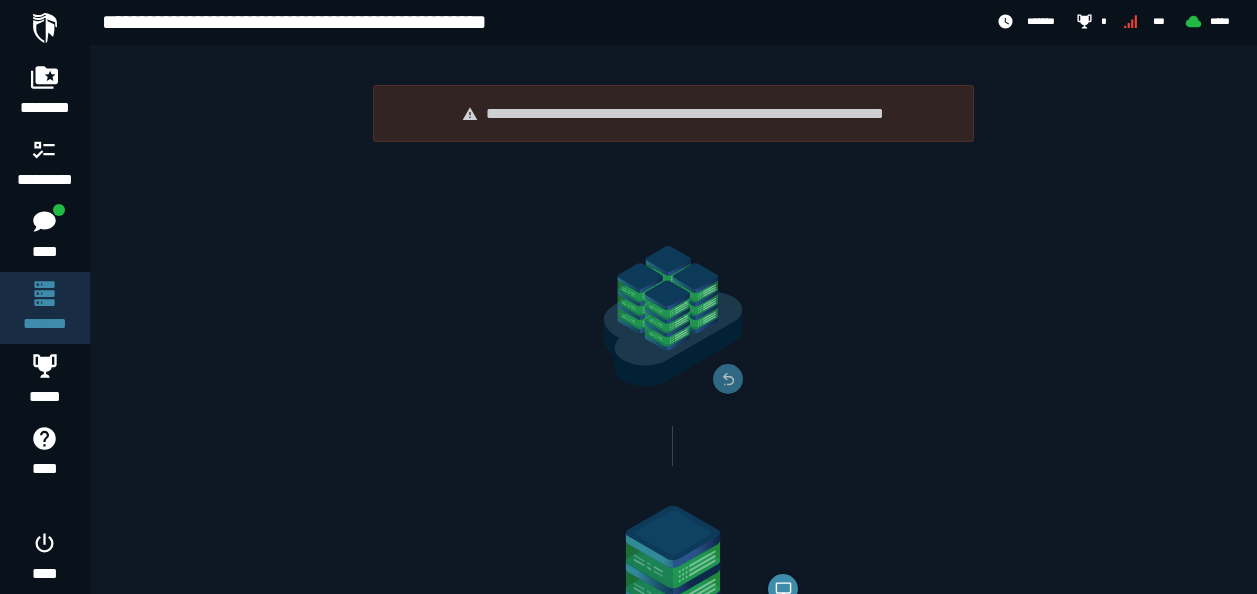 scroll, scrollTop: 410, scrollLeft: 0, axis: vertical 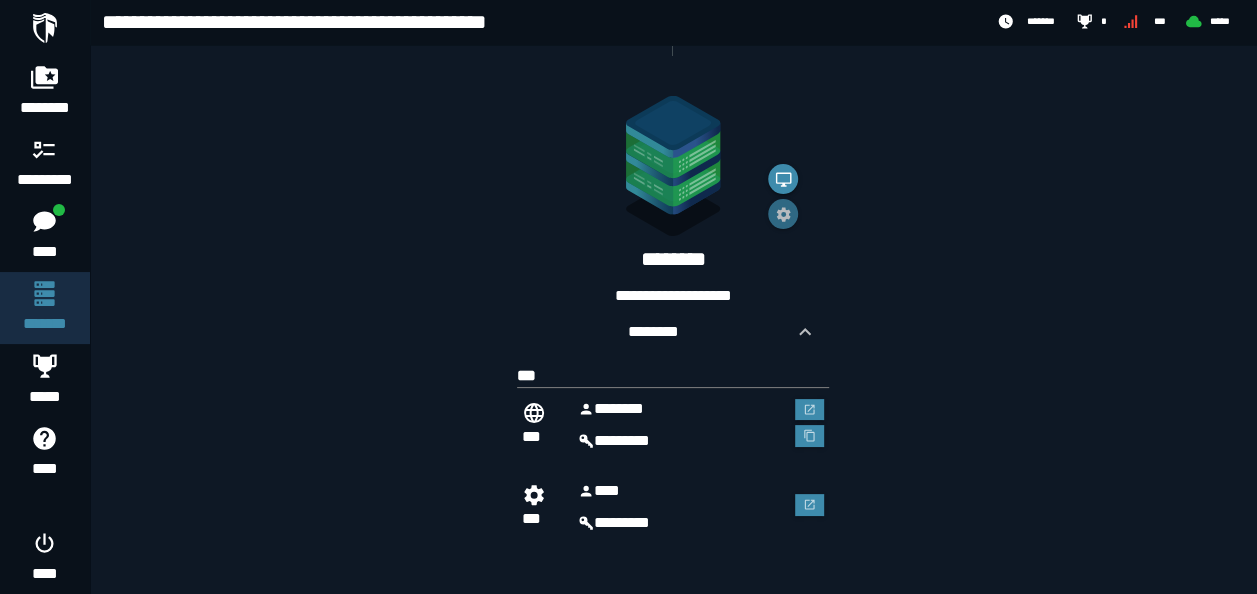 click on "**********" 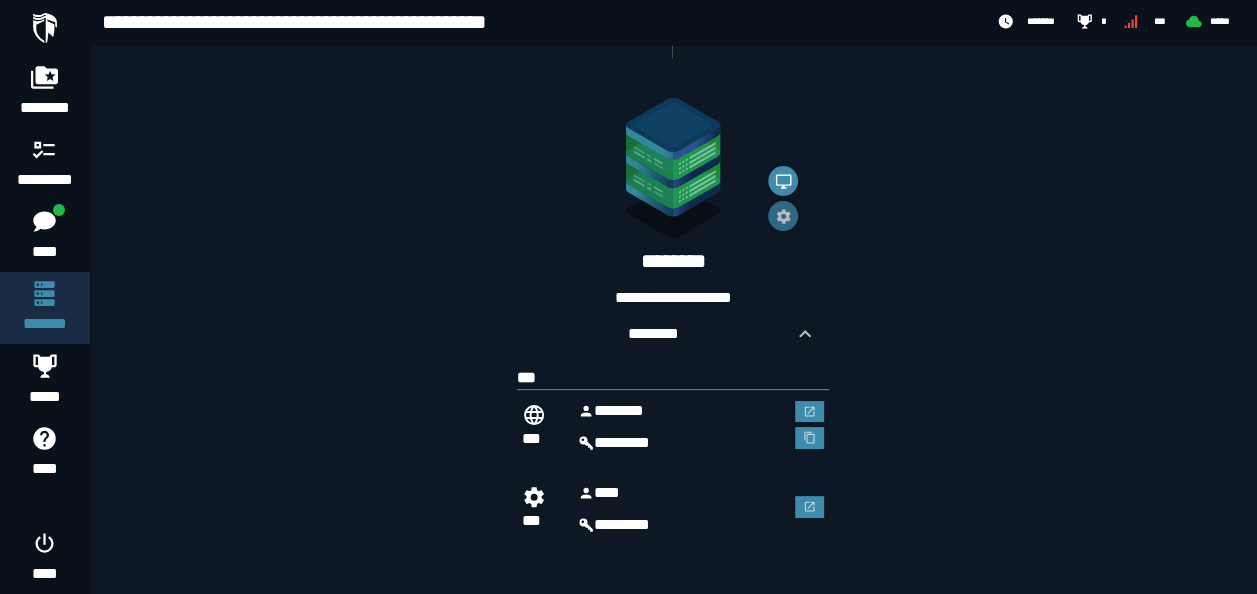scroll, scrollTop: 410, scrollLeft: 0, axis: vertical 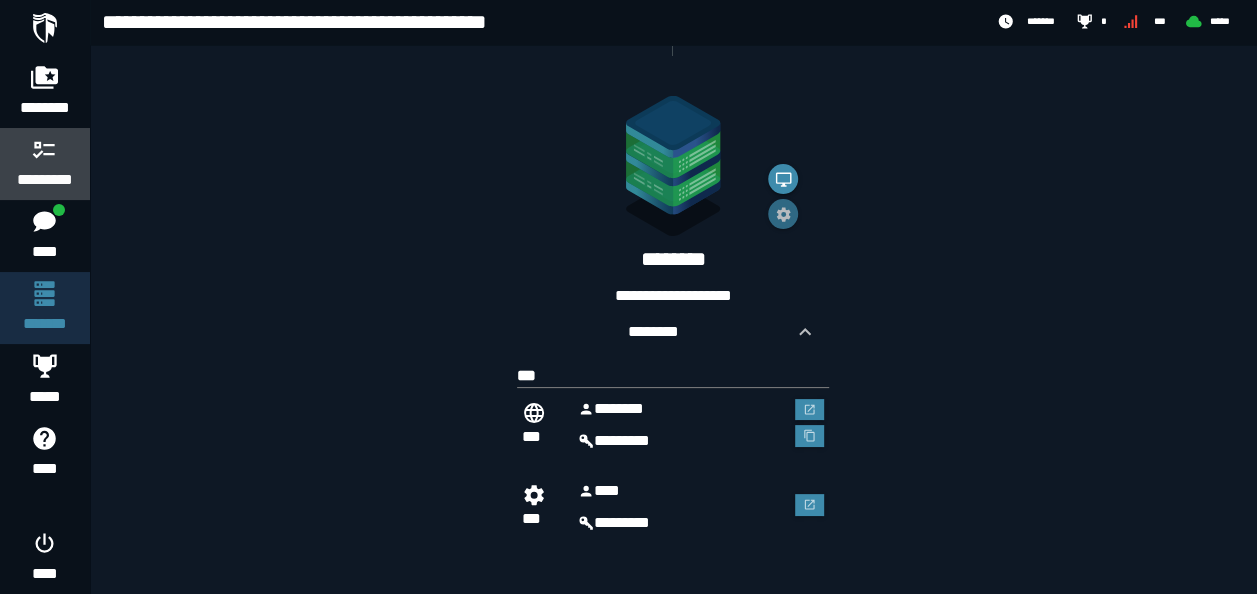 click 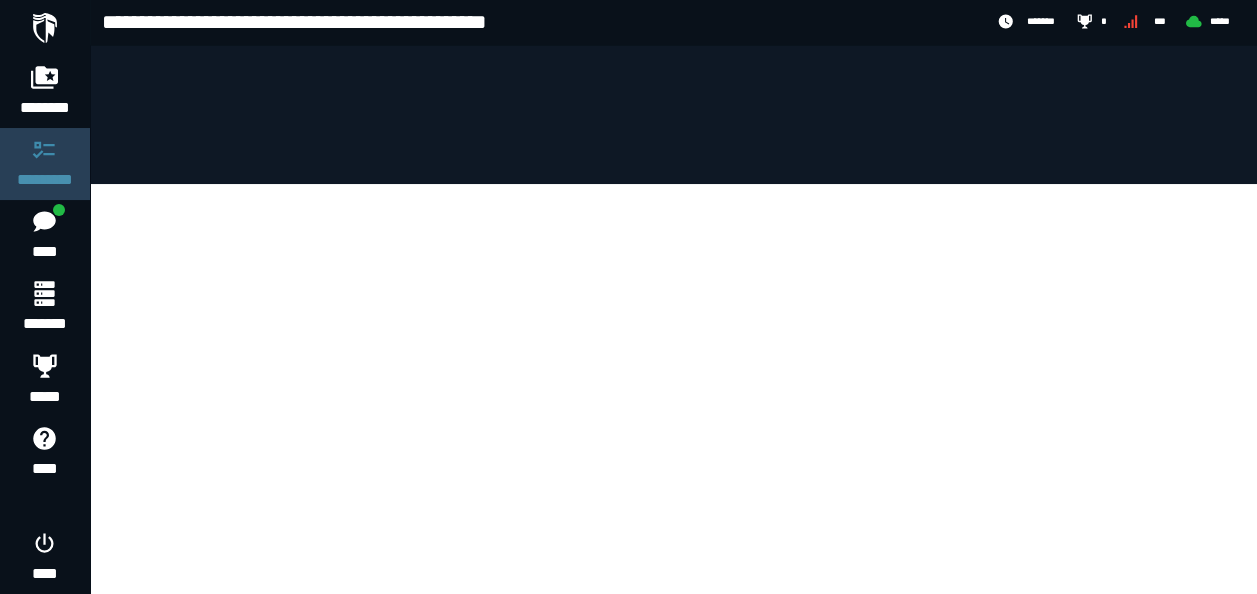 scroll, scrollTop: 0, scrollLeft: 0, axis: both 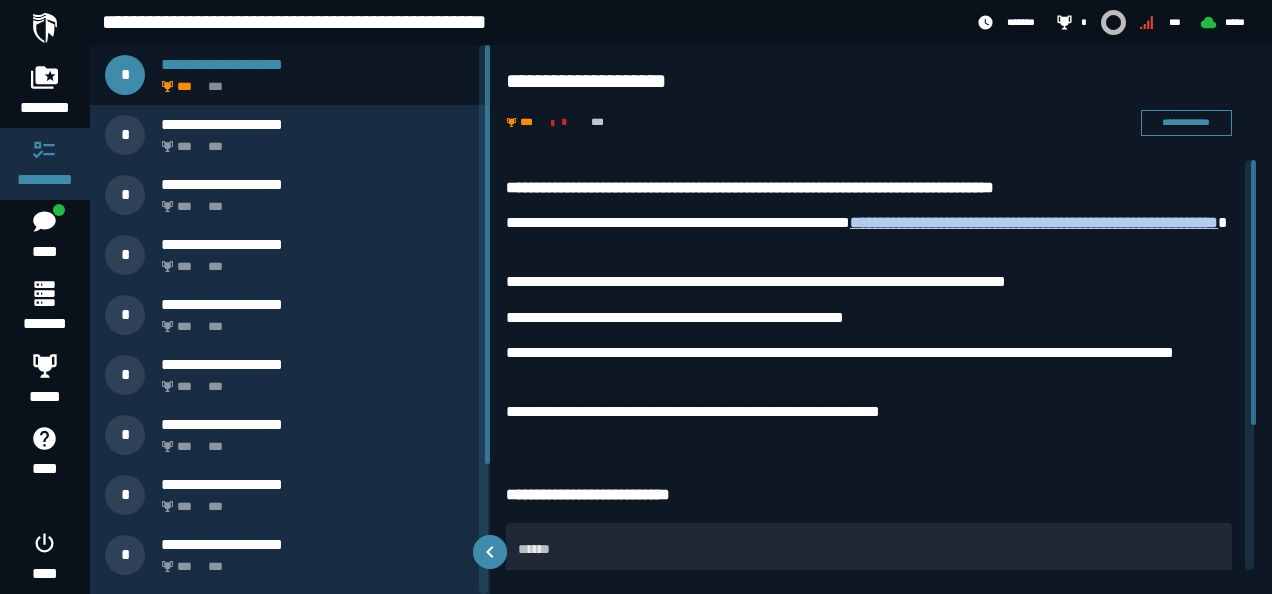 click on "**********" at bounding box center (881, 477) 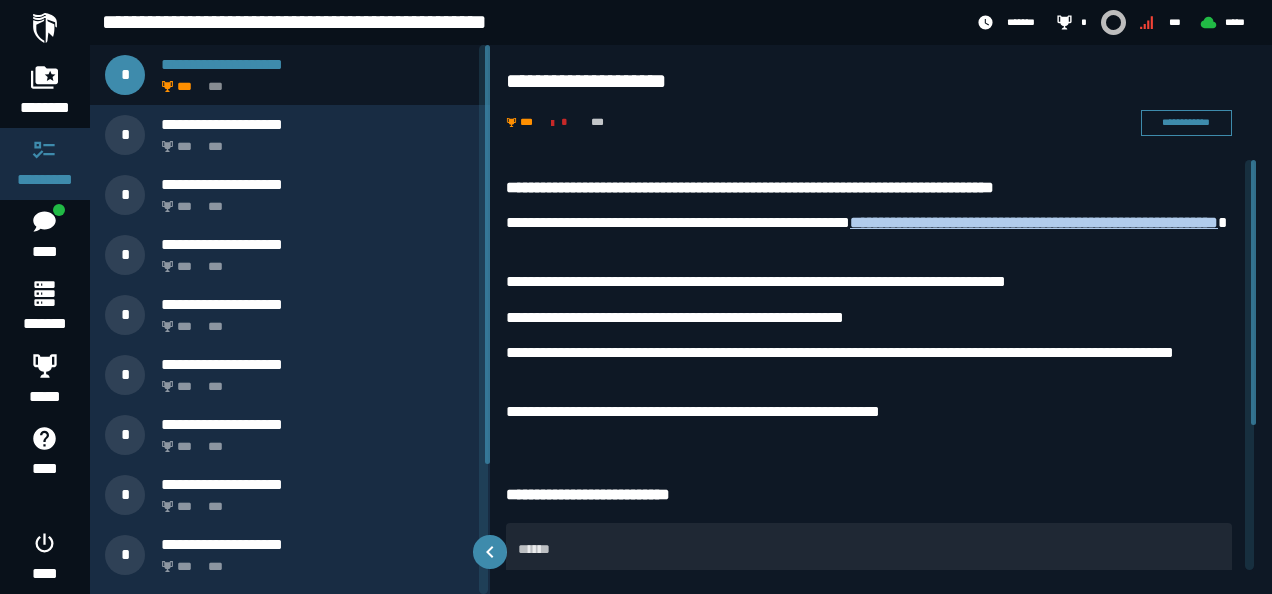 click on "**********" at bounding box center [869, 305] 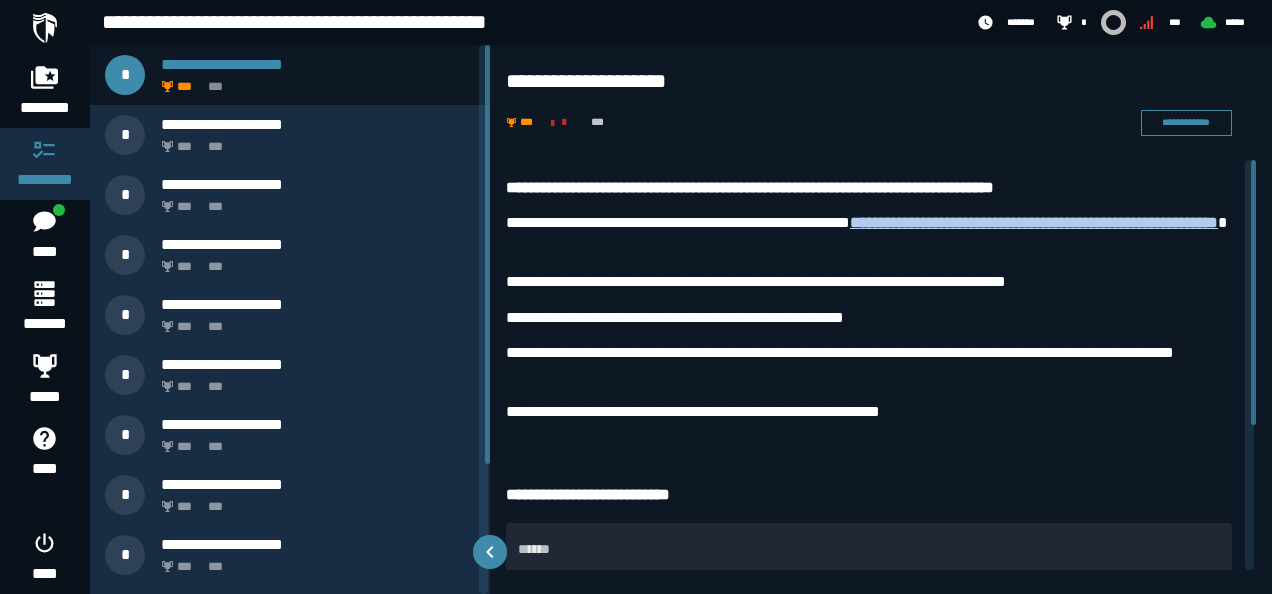 click on "**********" at bounding box center [881, 477] 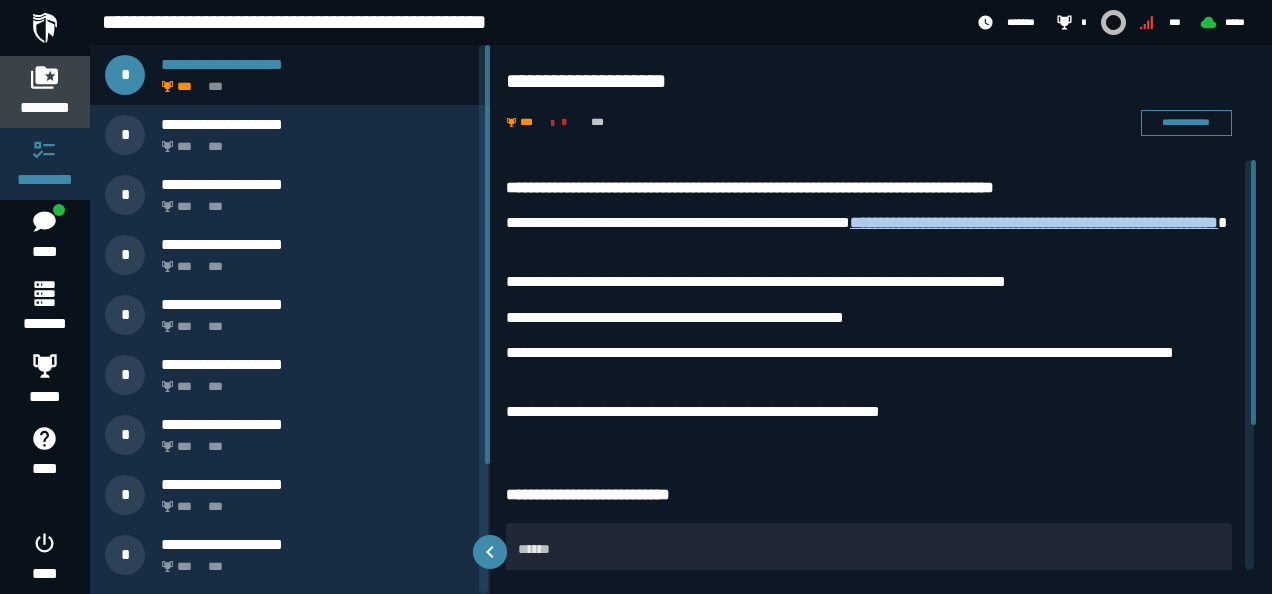 click on "********" at bounding box center [45, 108] 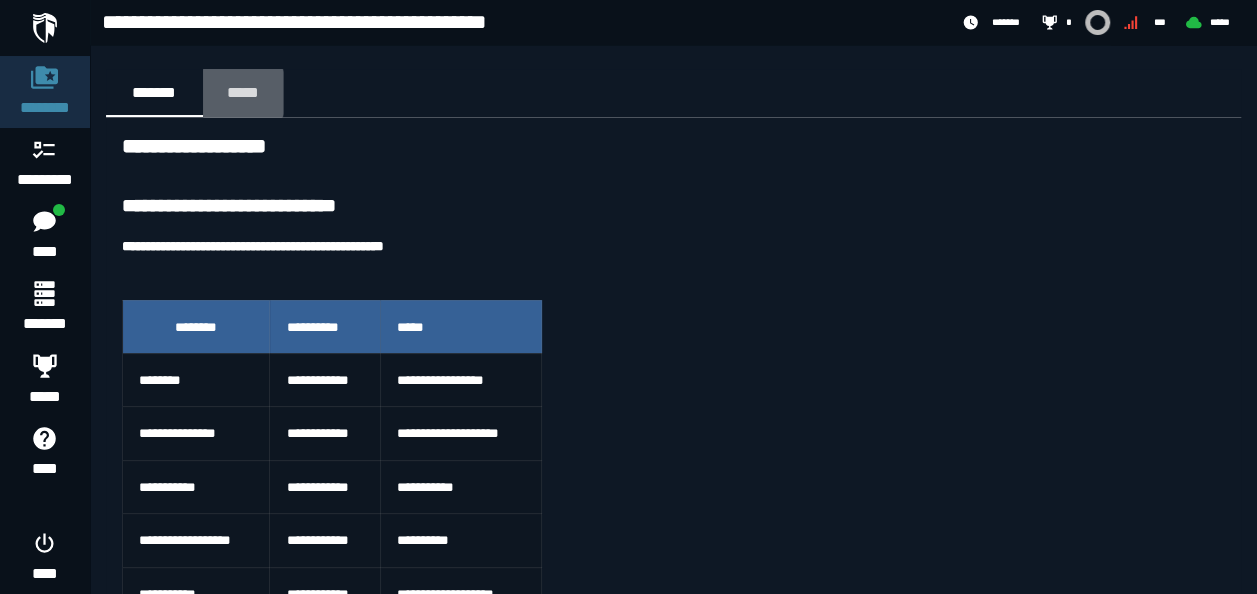 click on "*****" at bounding box center [243, 92] 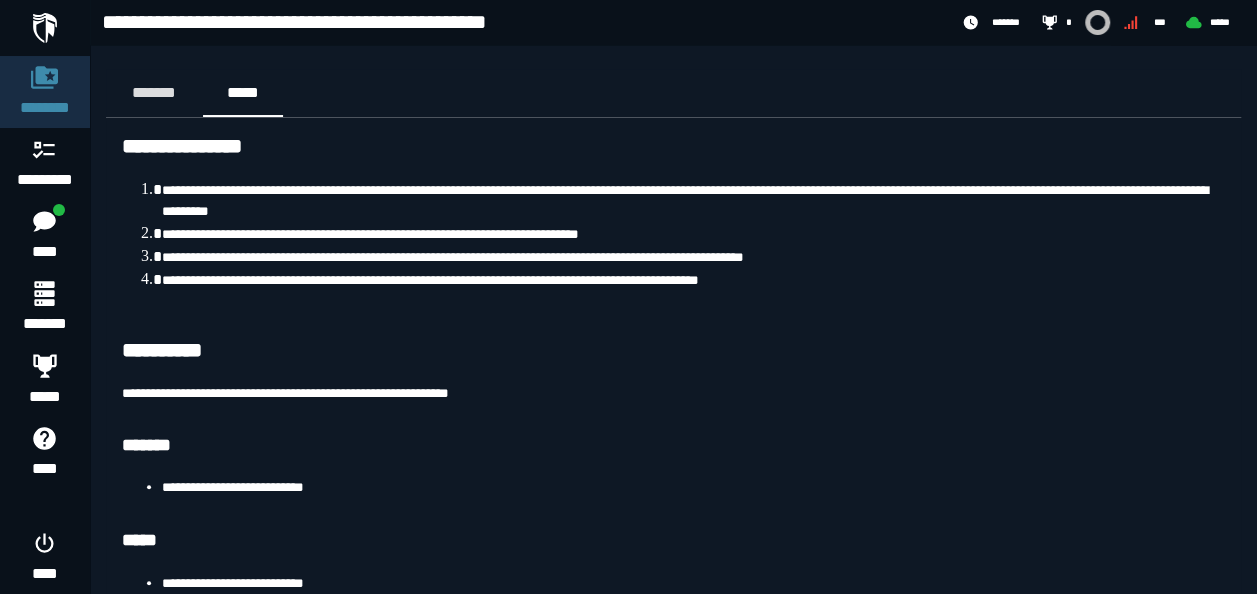 click on "**********" at bounding box center [693, 256] 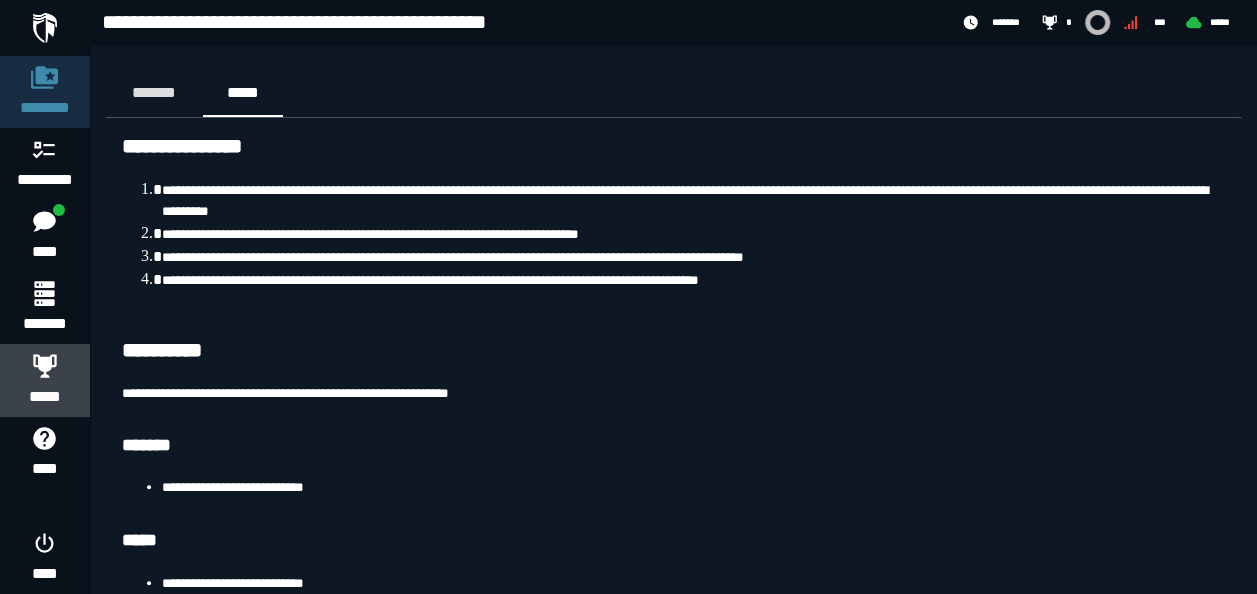 click on "*****" 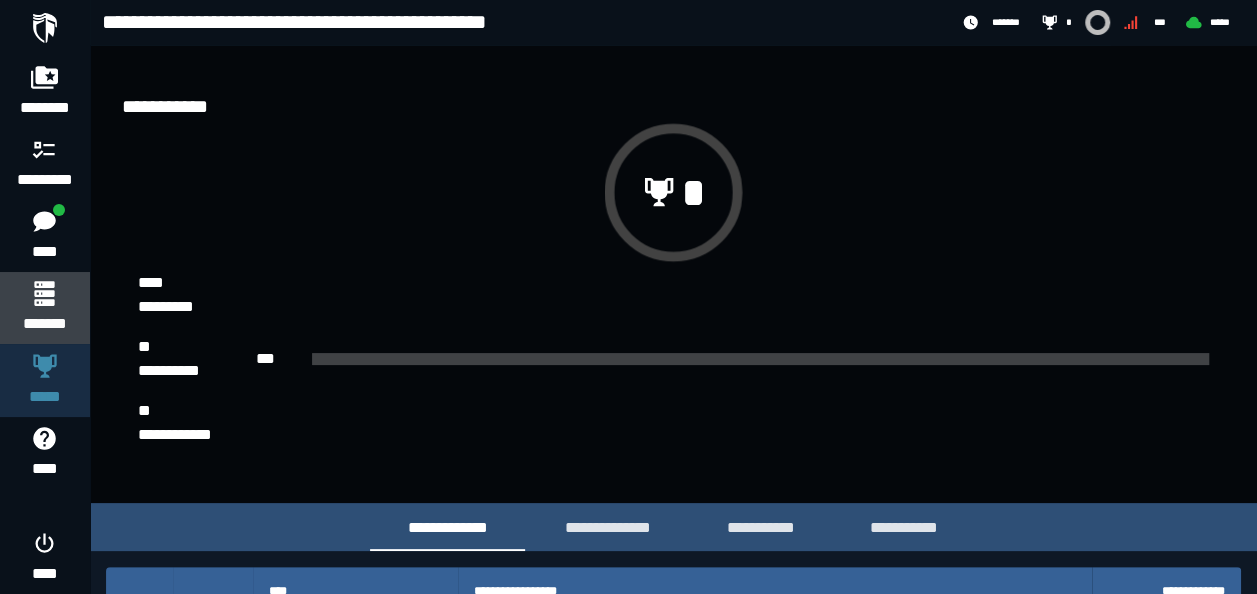 click at bounding box center [44, 293] 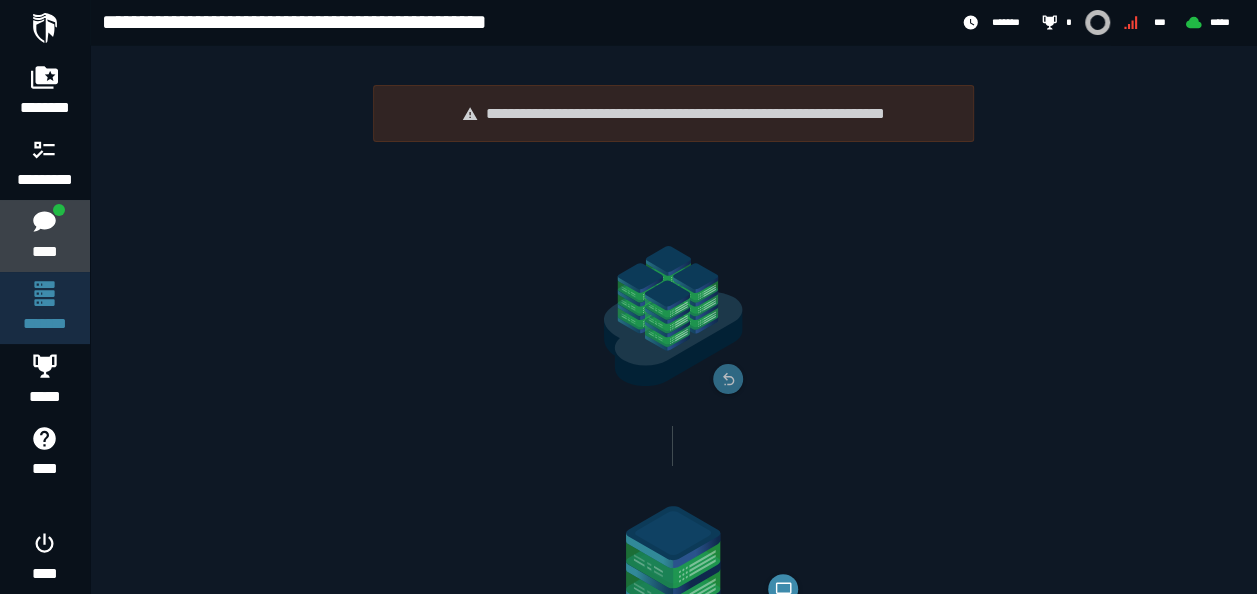 click 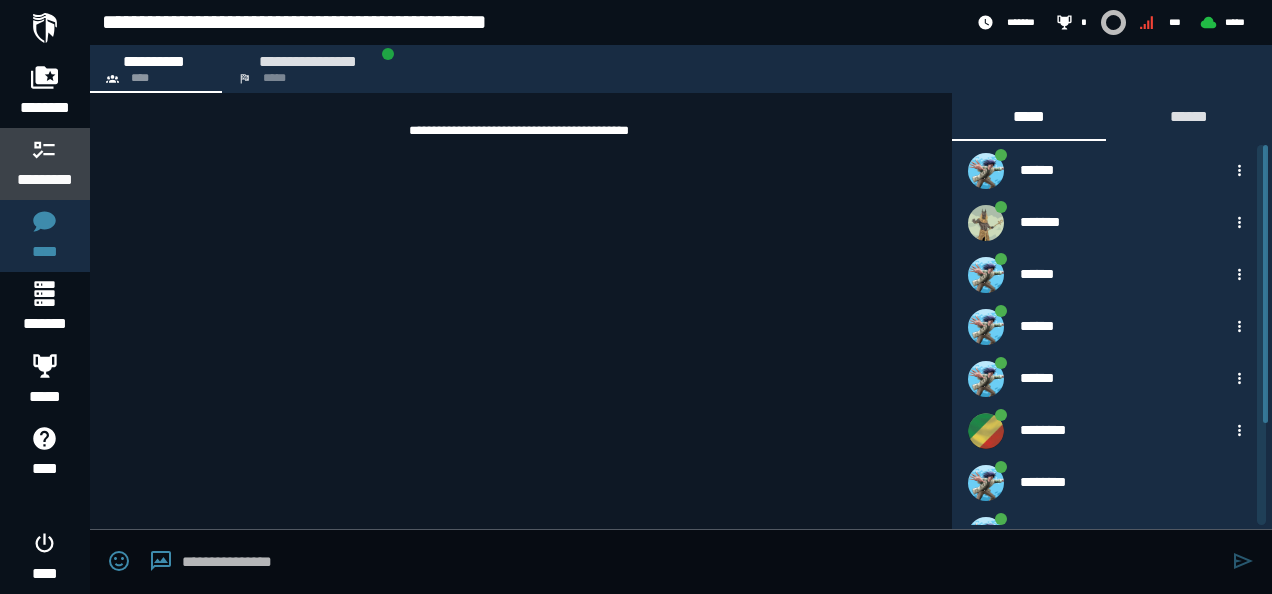 click on "*********" at bounding box center [45, 180] 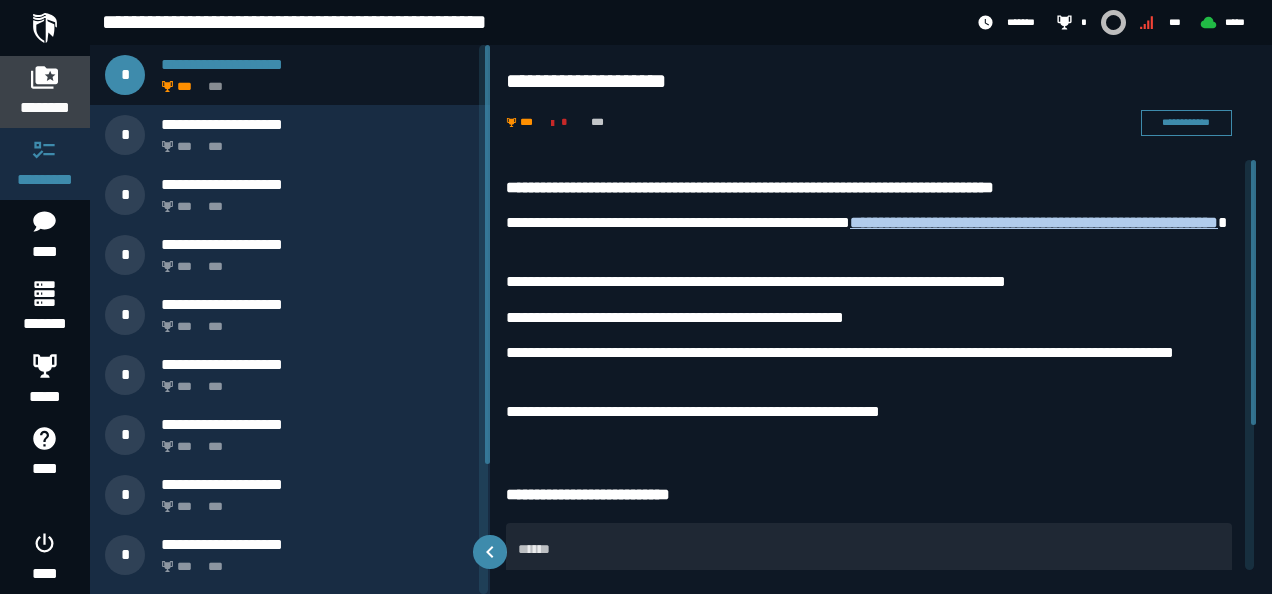 click on "********" at bounding box center [45, 108] 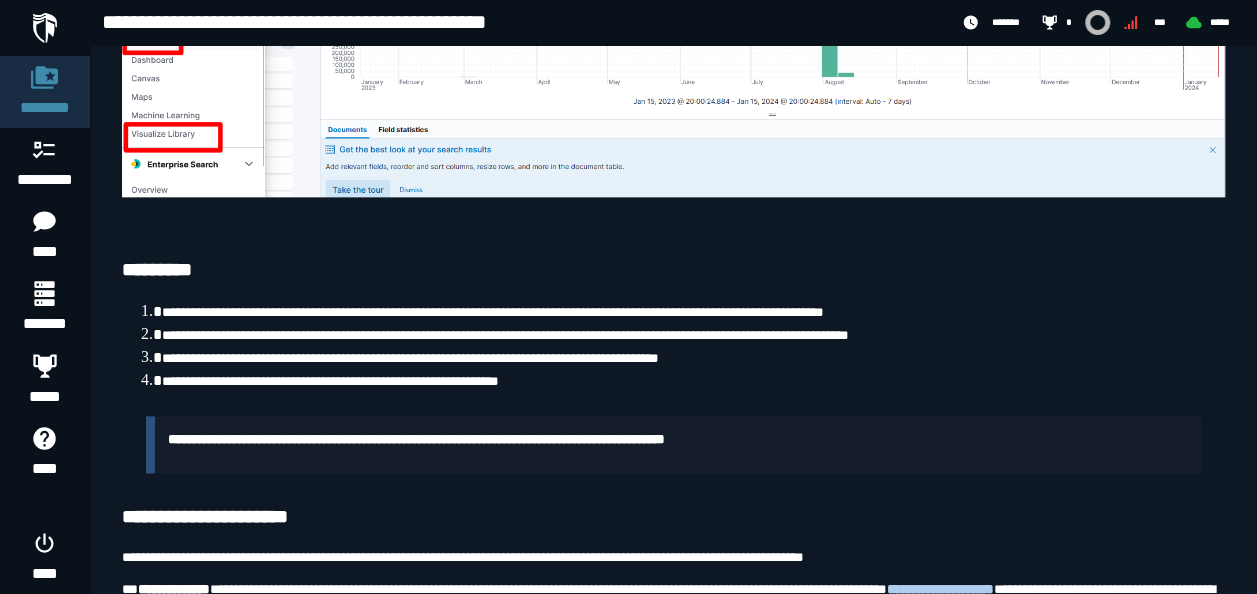 scroll, scrollTop: 1226, scrollLeft: 0, axis: vertical 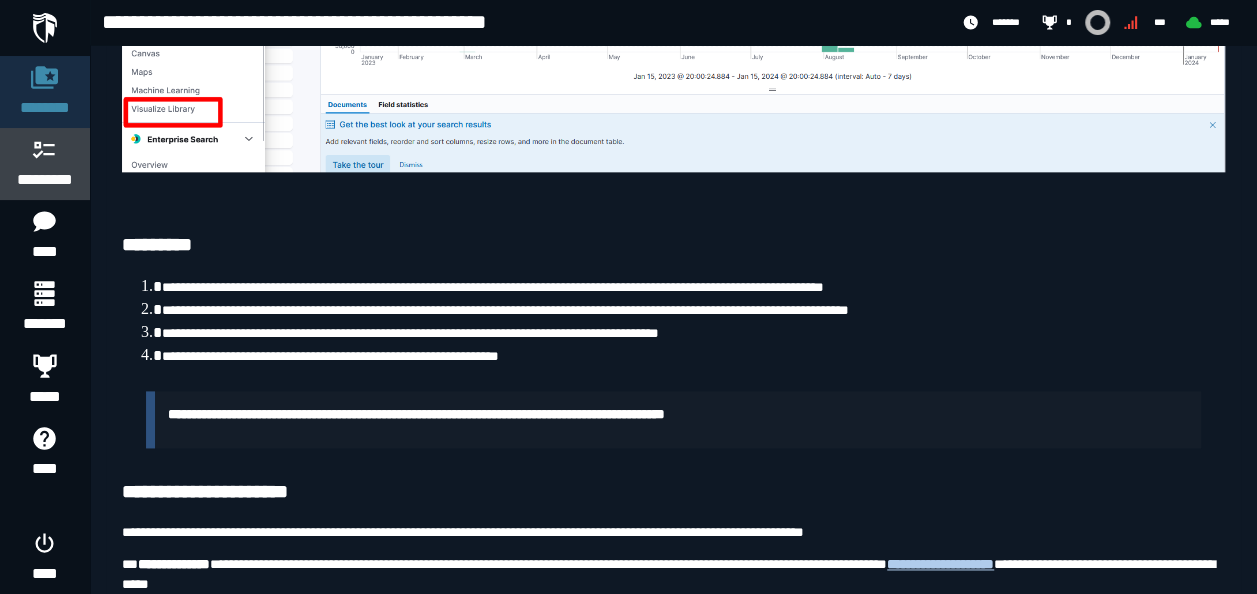 click 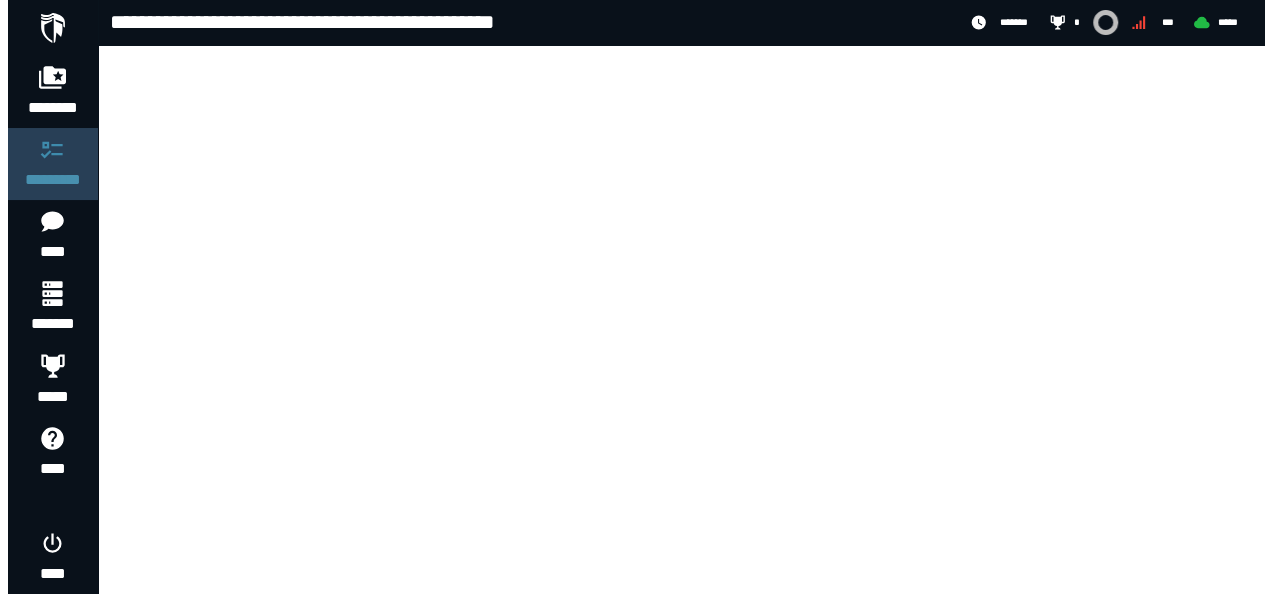 scroll, scrollTop: 0, scrollLeft: 0, axis: both 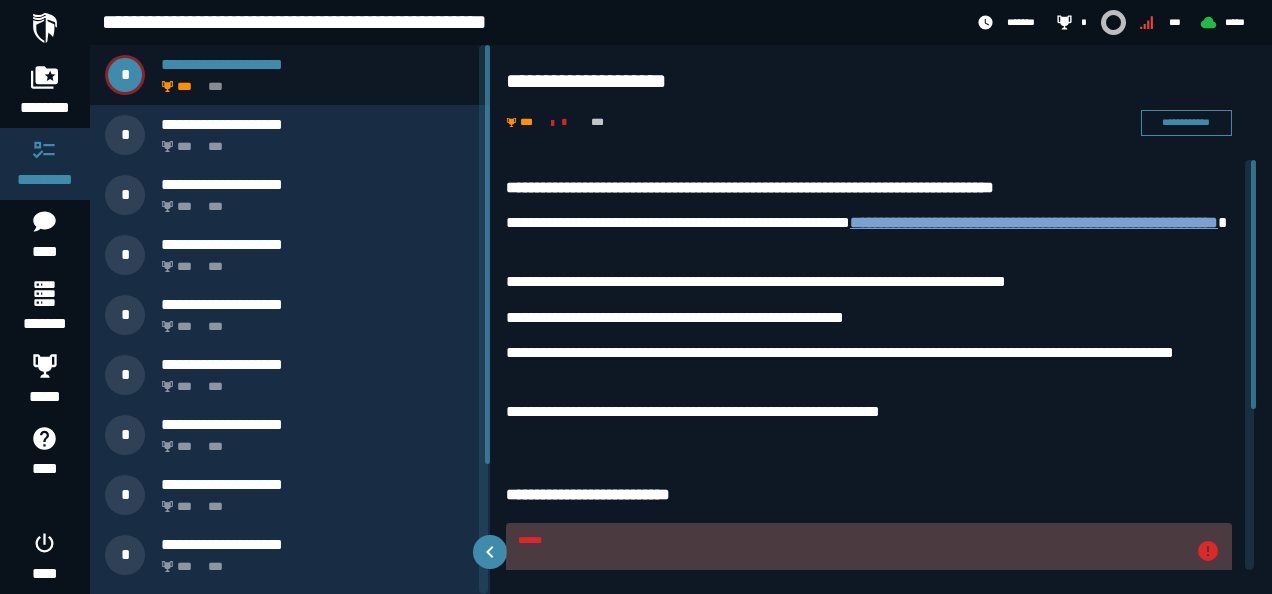 click on "**********" at bounding box center (1034, 222) 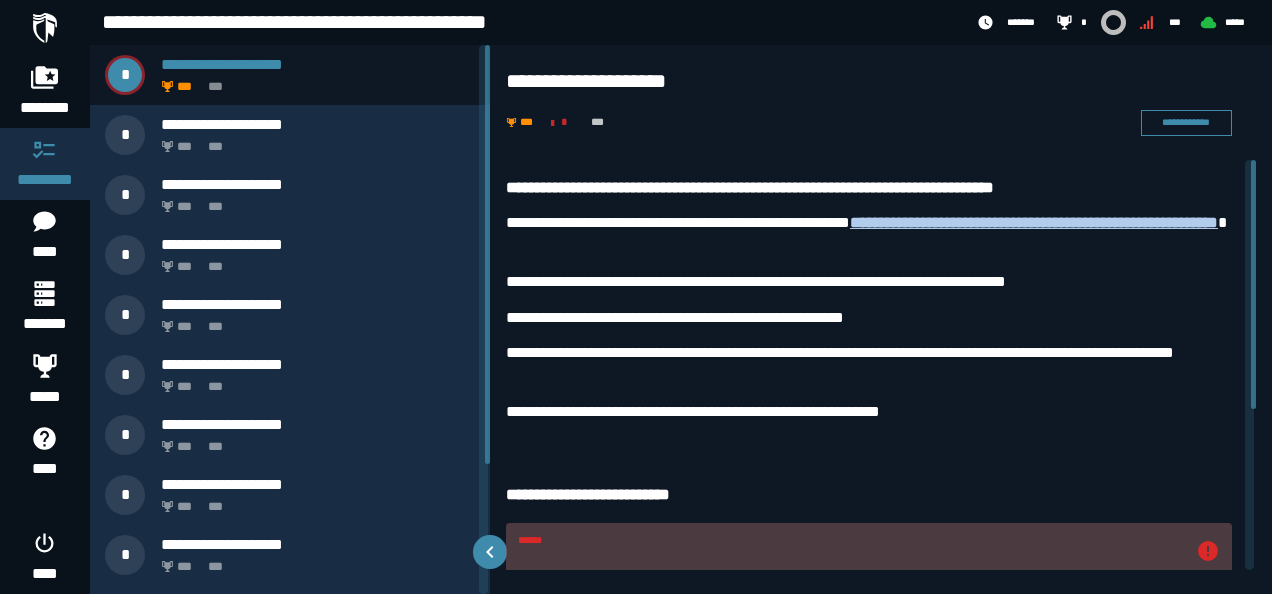 click on "**********" at bounding box center (881, 319) 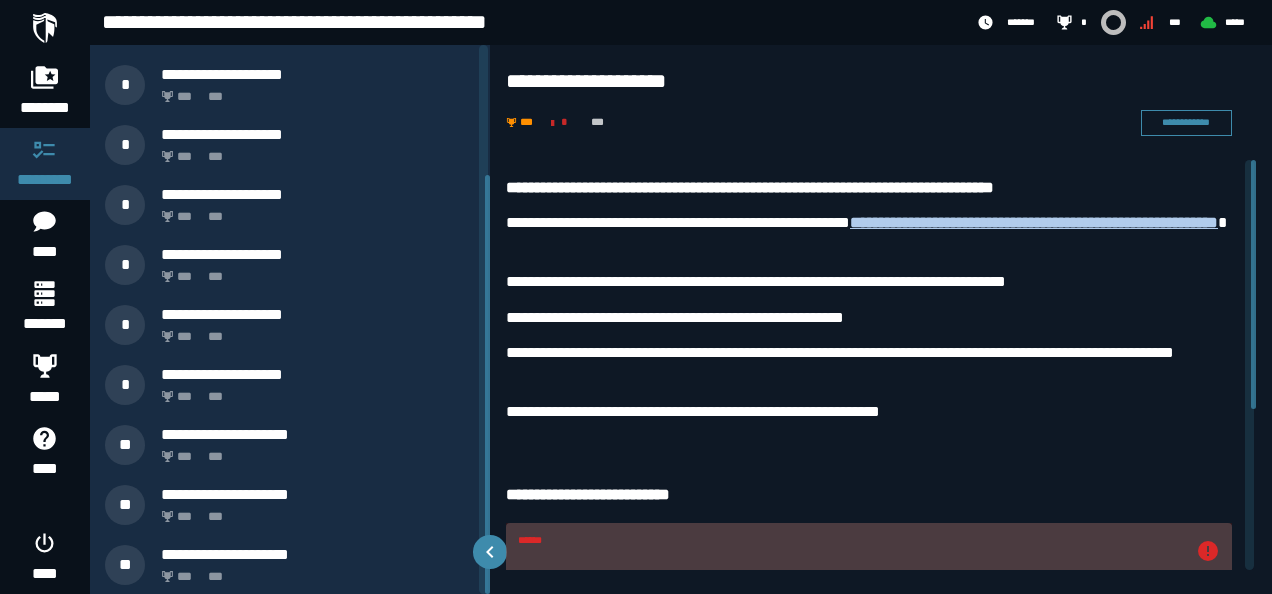 click on "**********" at bounding box center [290, 319] 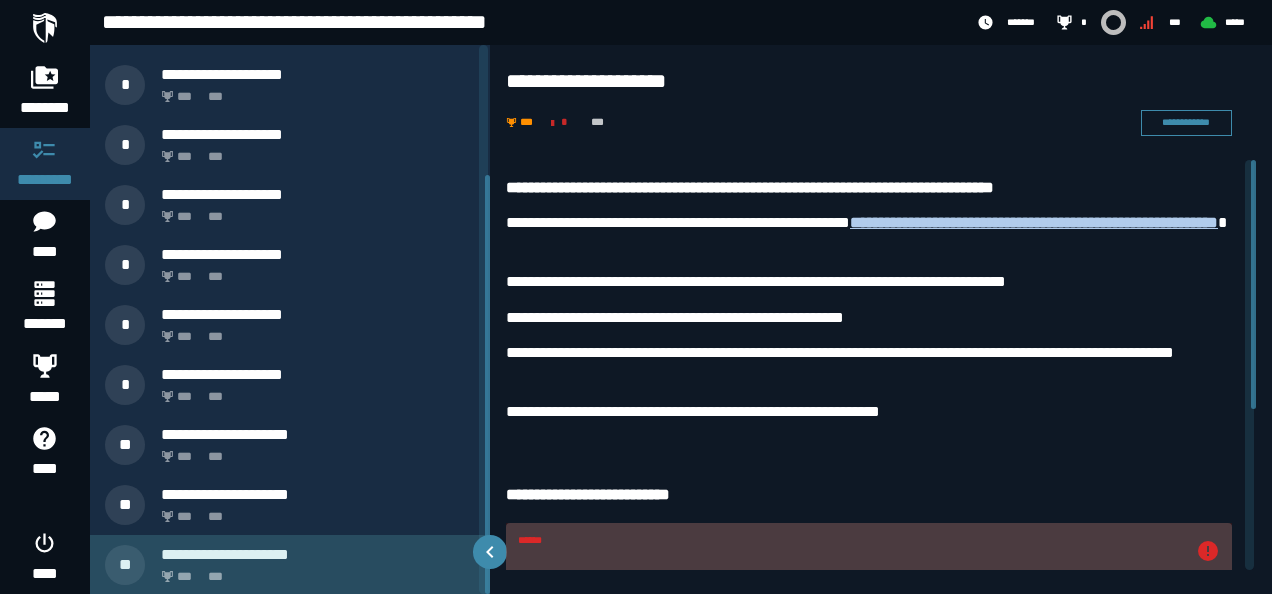 click on "***" 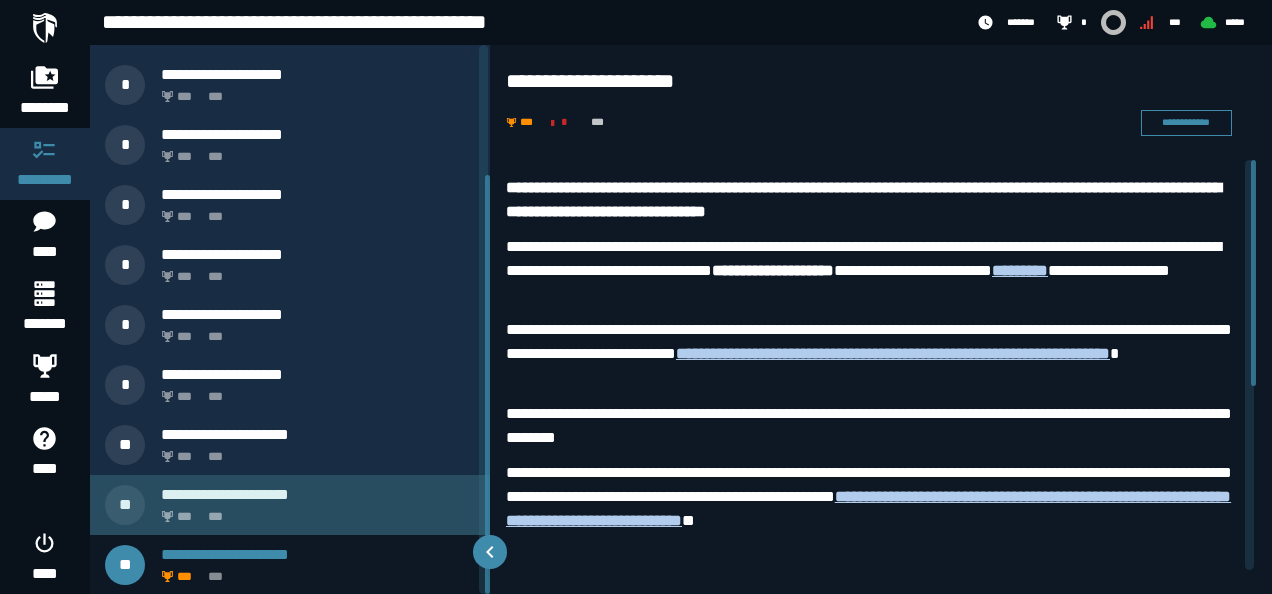 click on "*** ***" at bounding box center (314, 511) 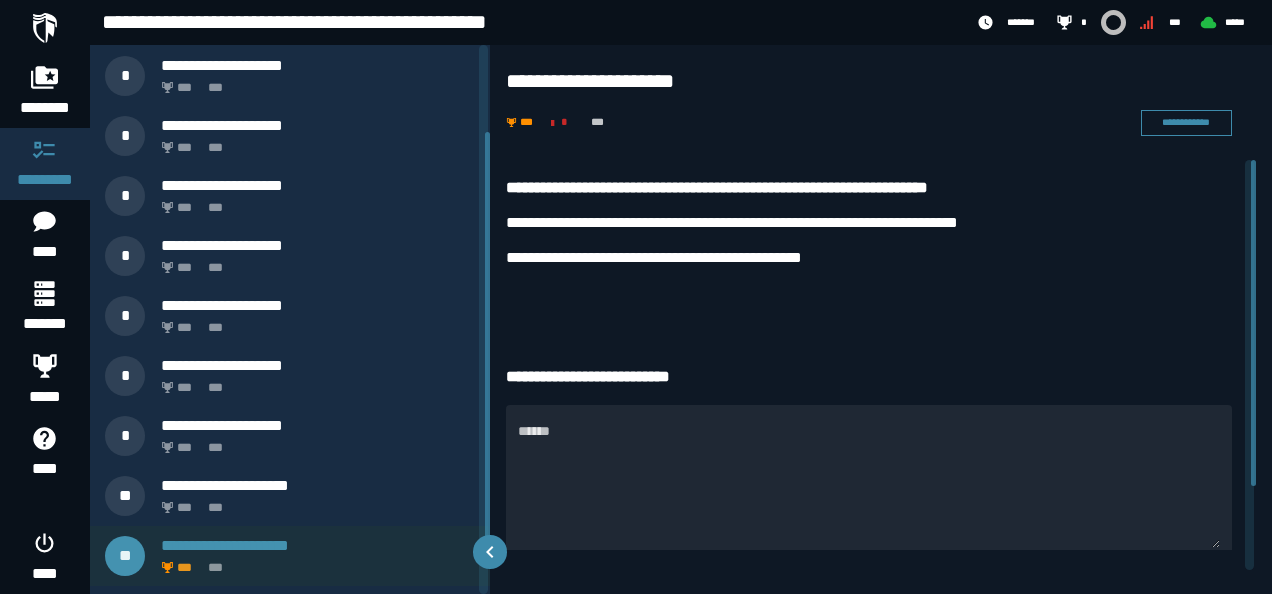 scroll, scrollTop: 111, scrollLeft: 0, axis: vertical 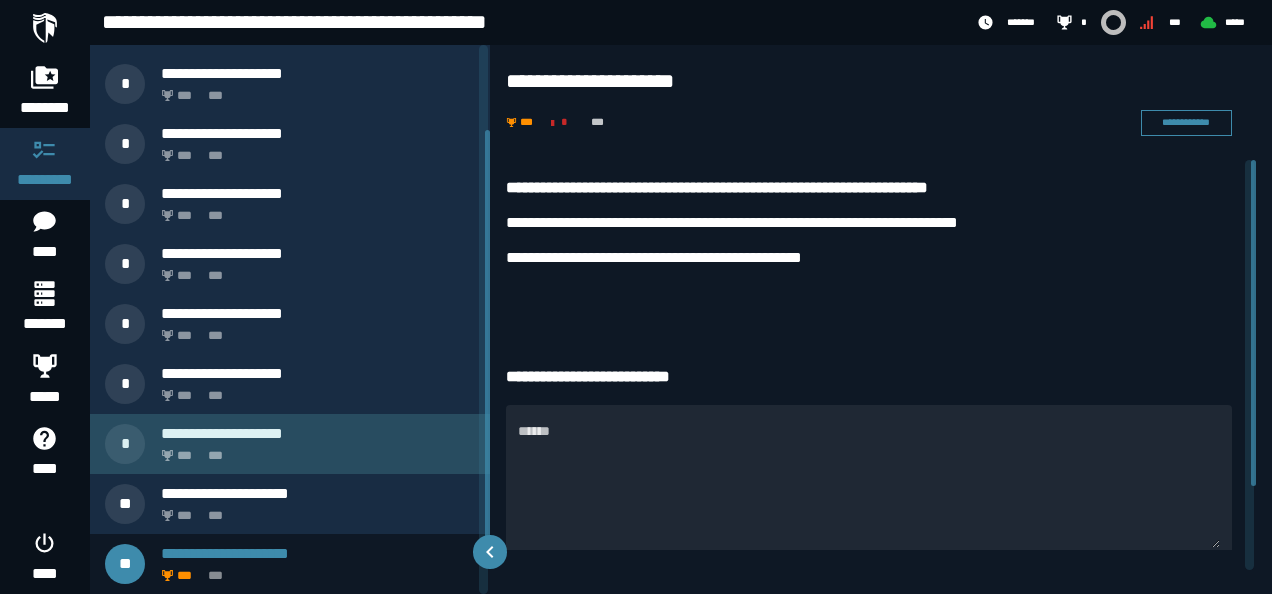 click on "***" 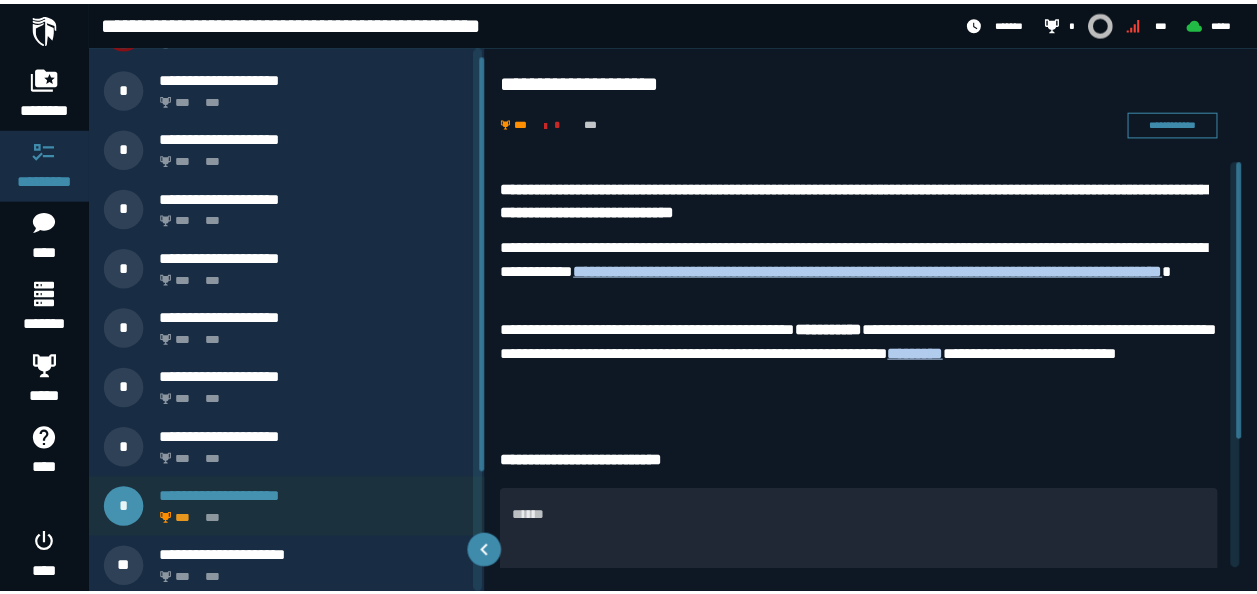 scroll, scrollTop: 0, scrollLeft: 0, axis: both 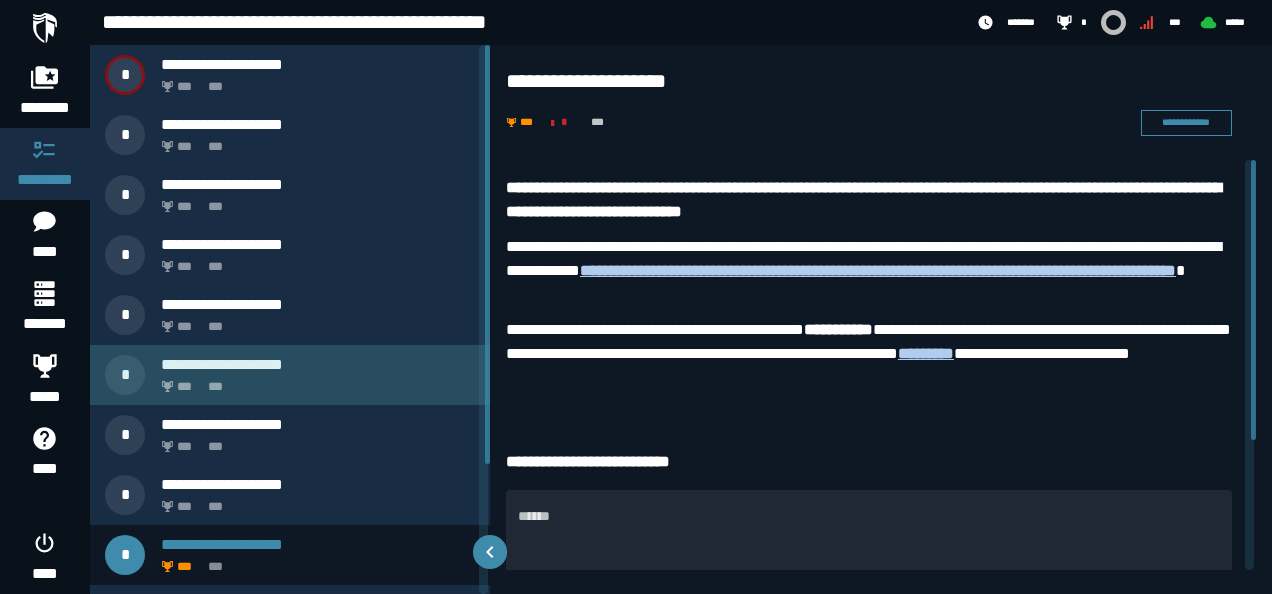 click on "*** ***" at bounding box center (314, 381) 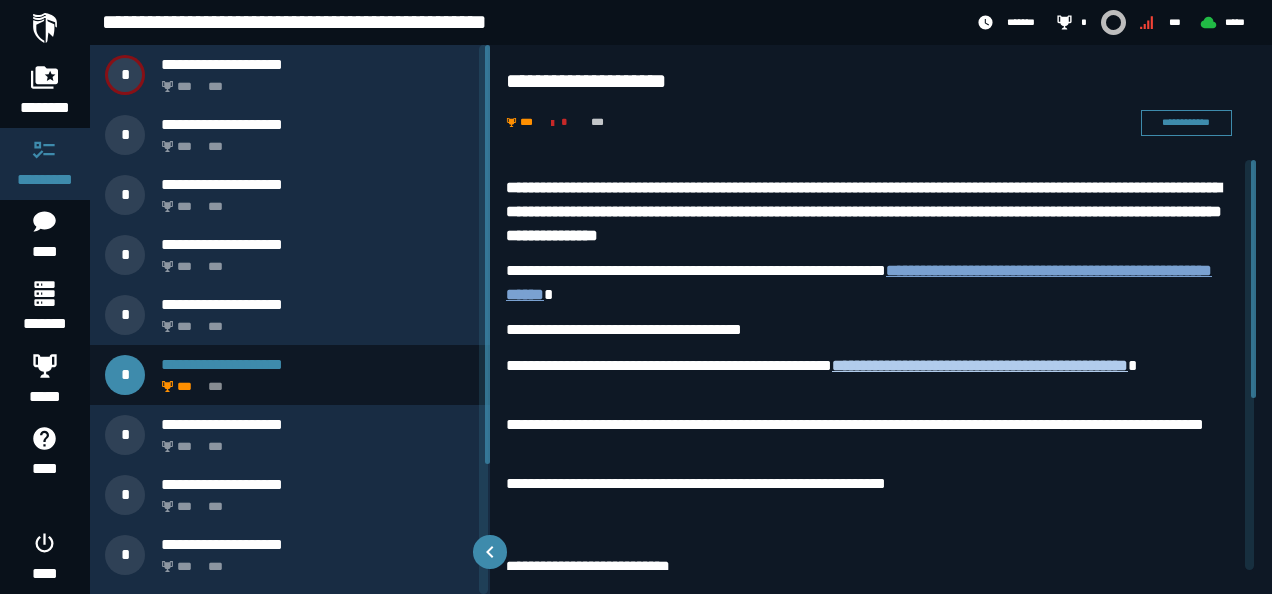 click on "**********" at bounding box center (859, 282) 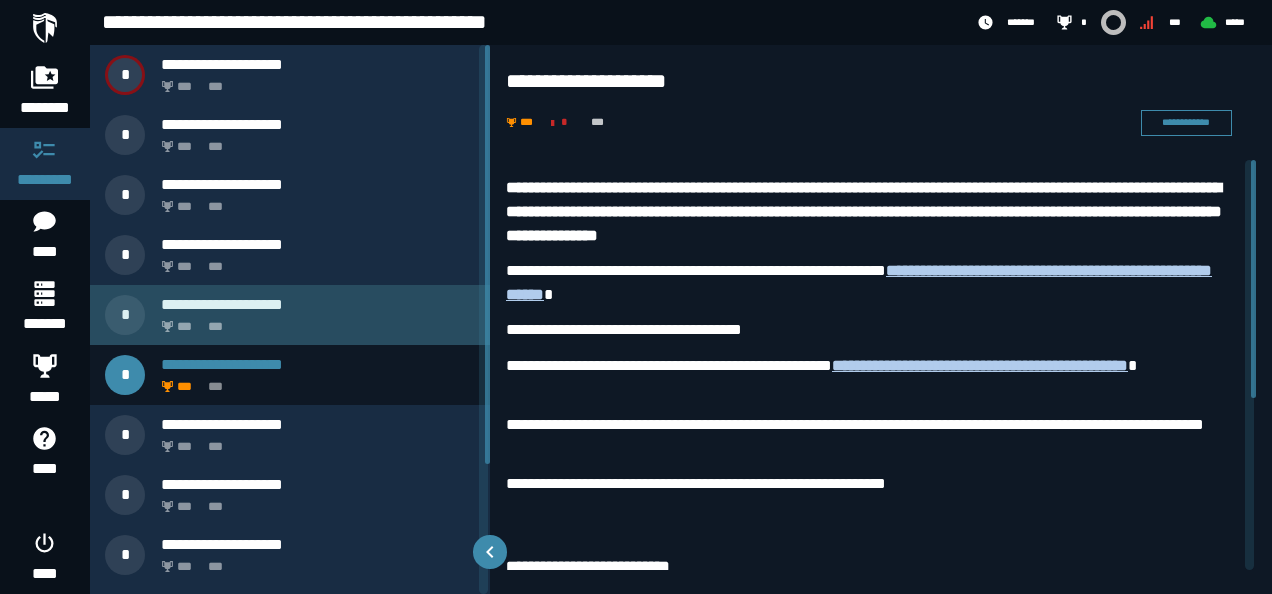 click on "*** ***" at bounding box center (314, 321) 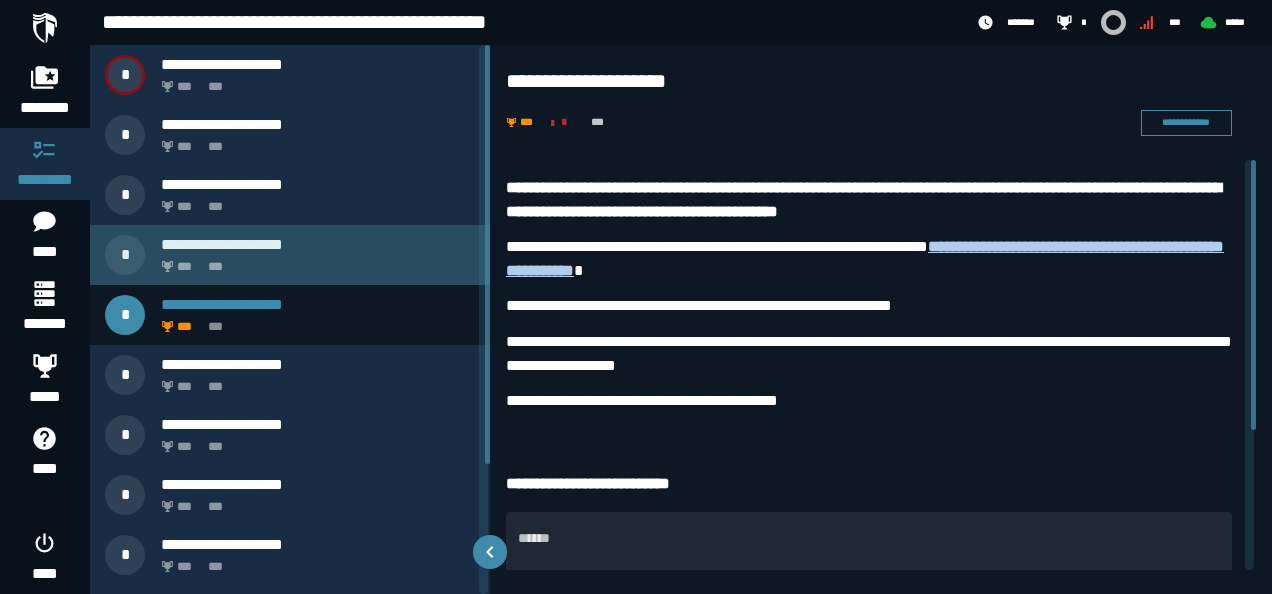 click on "**********" at bounding box center [318, 244] 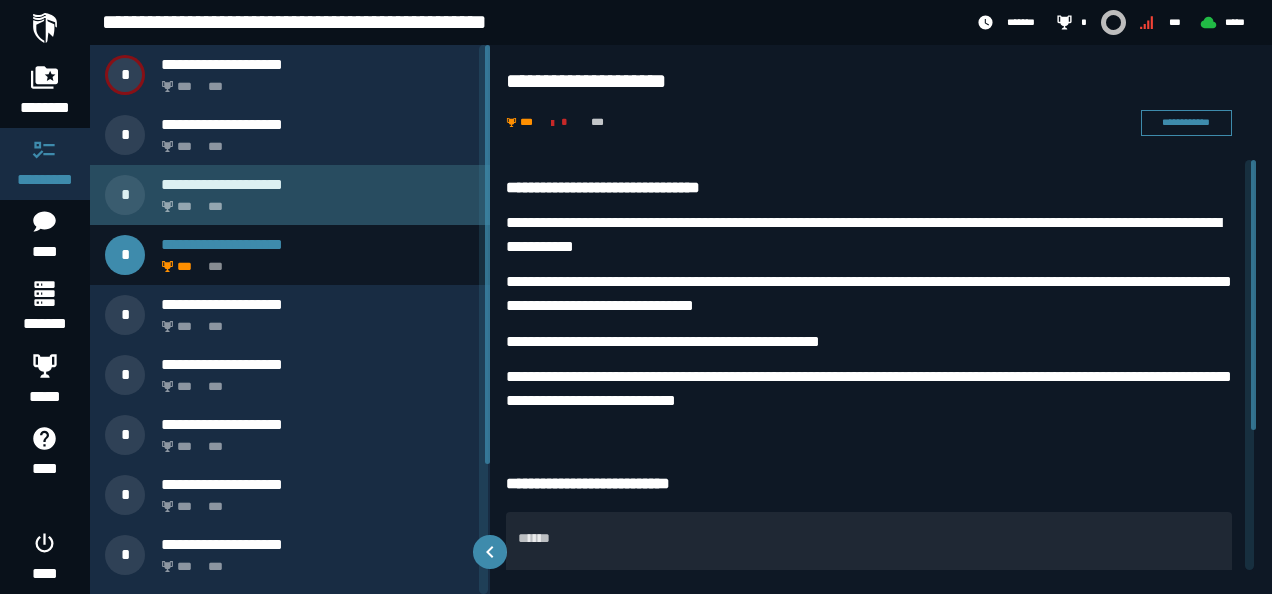 click on "*** ***" at bounding box center [314, 201] 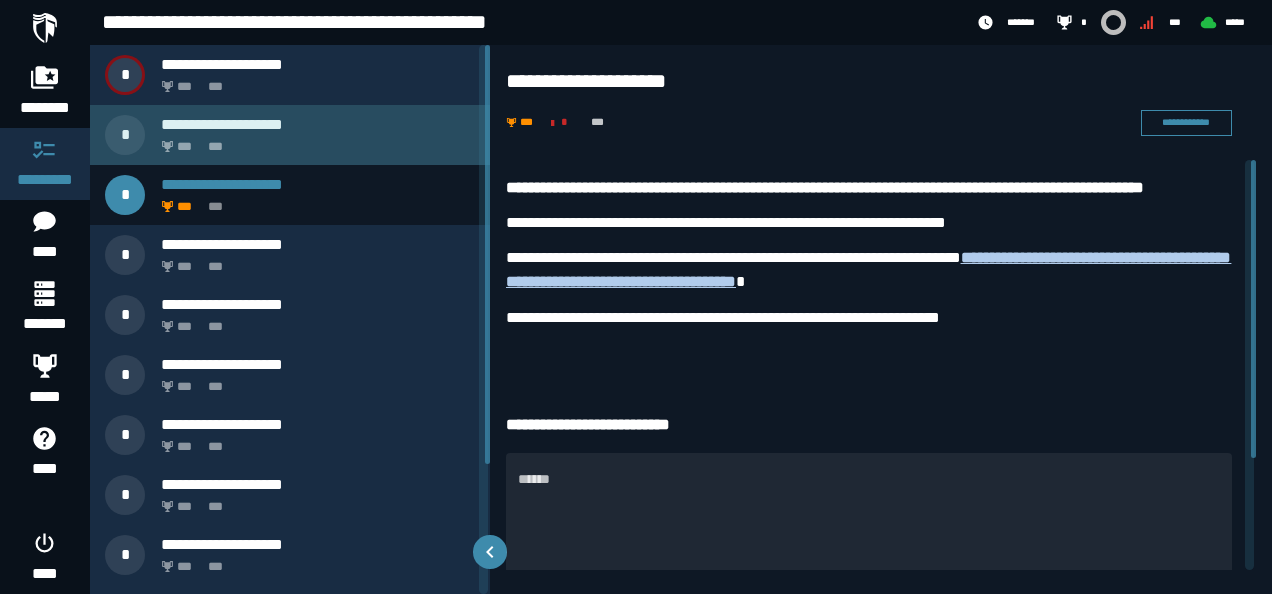 click on "***" 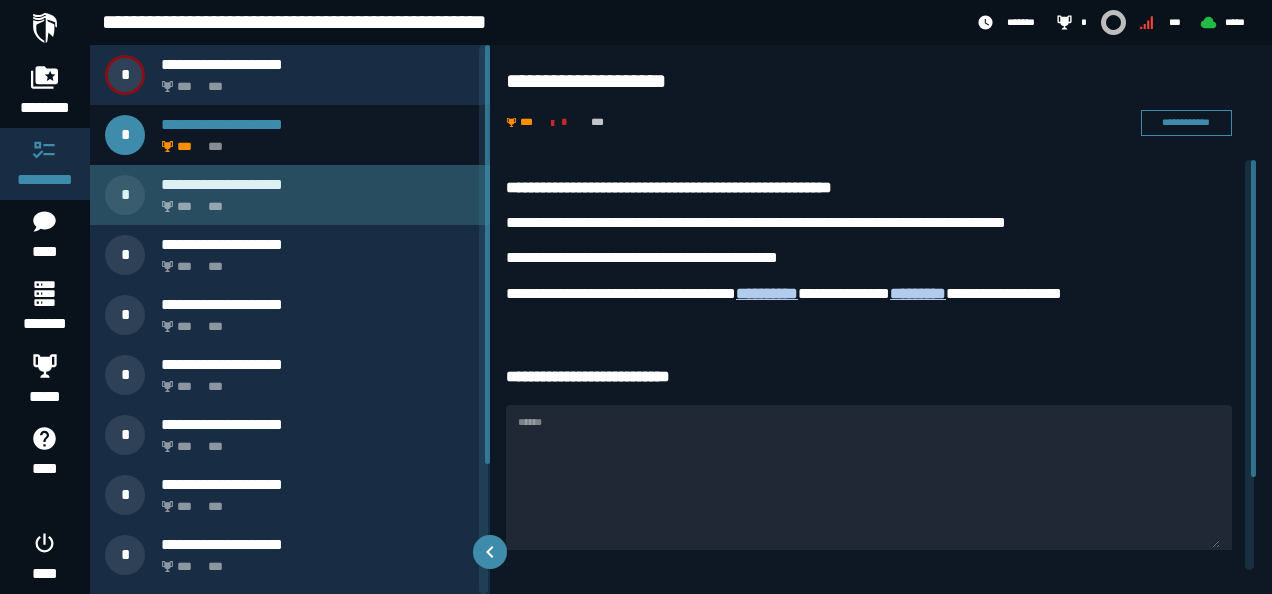 click on "*** ***" at bounding box center [314, 201] 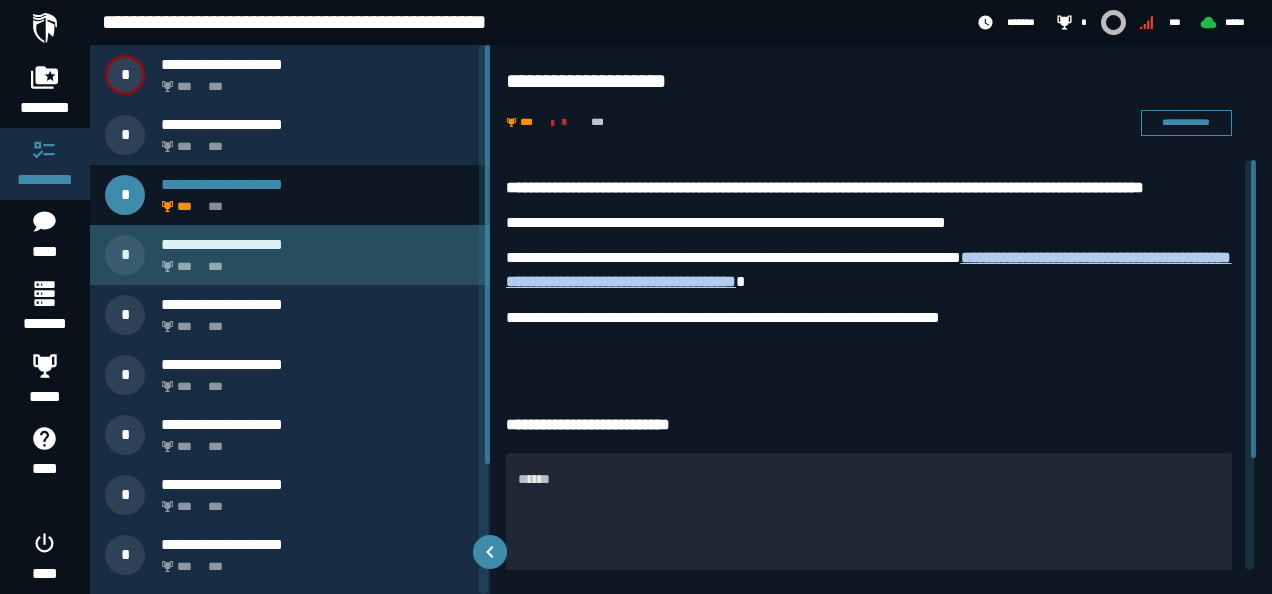 click on "*** ***" at bounding box center [314, 261] 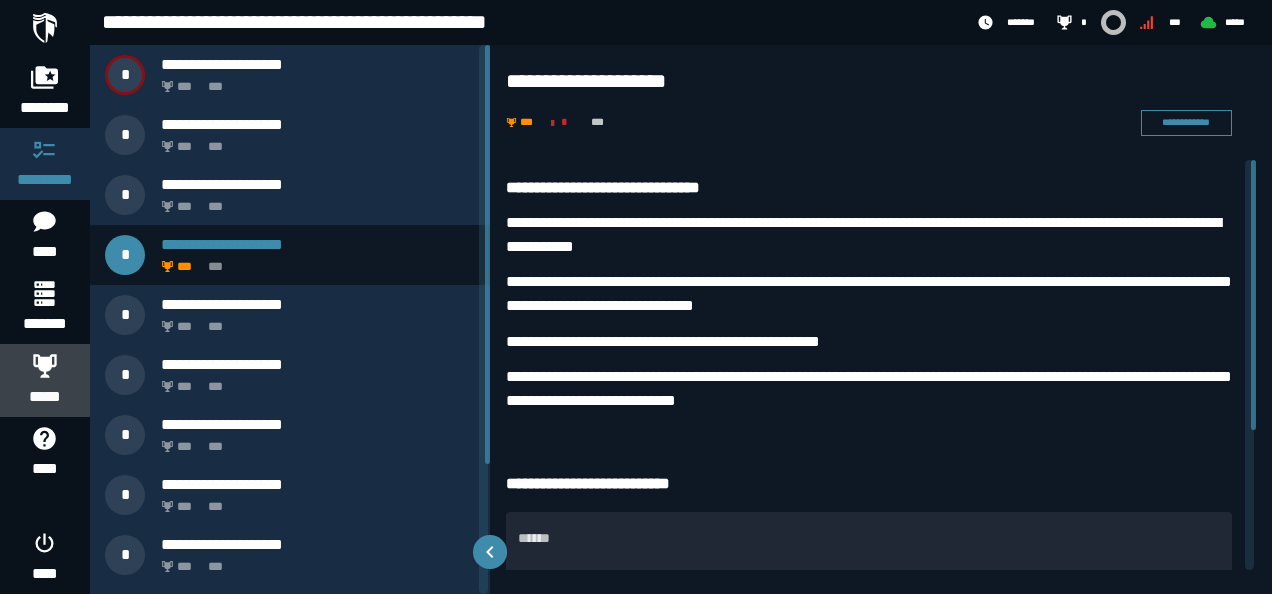 click on "*****" at bounding box center (45, 397) 